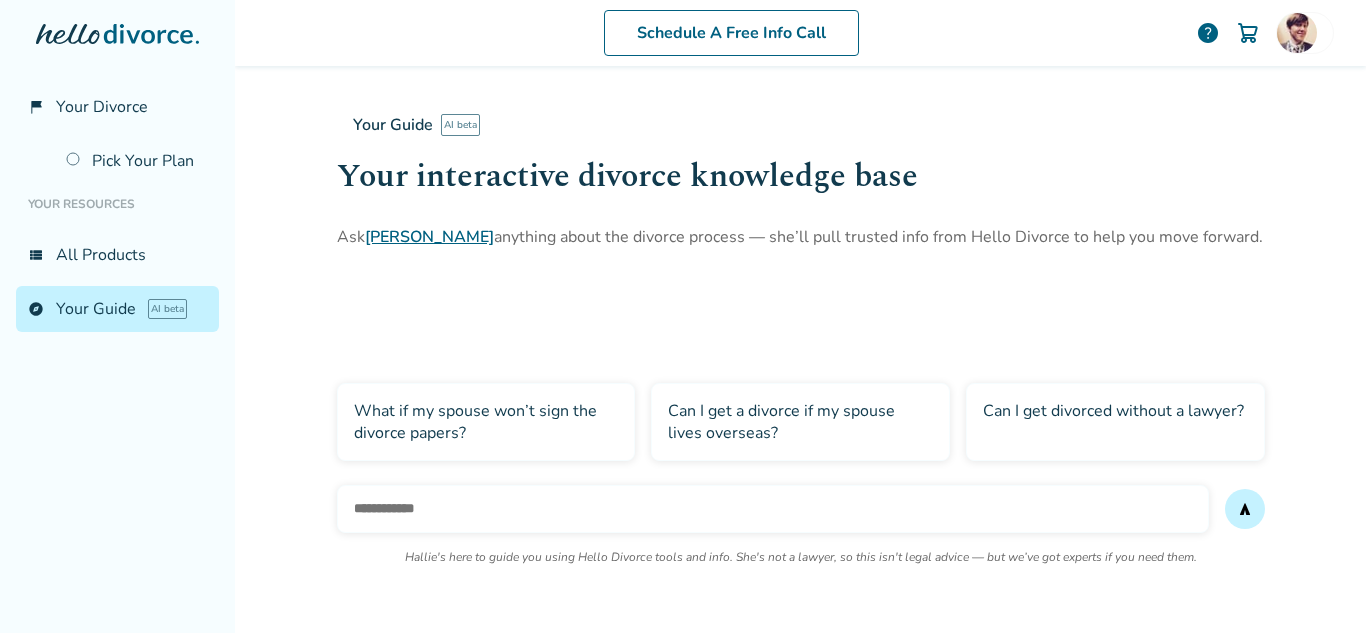 scroll, scrollTop: 0, scrollLeft: 0, axis: both 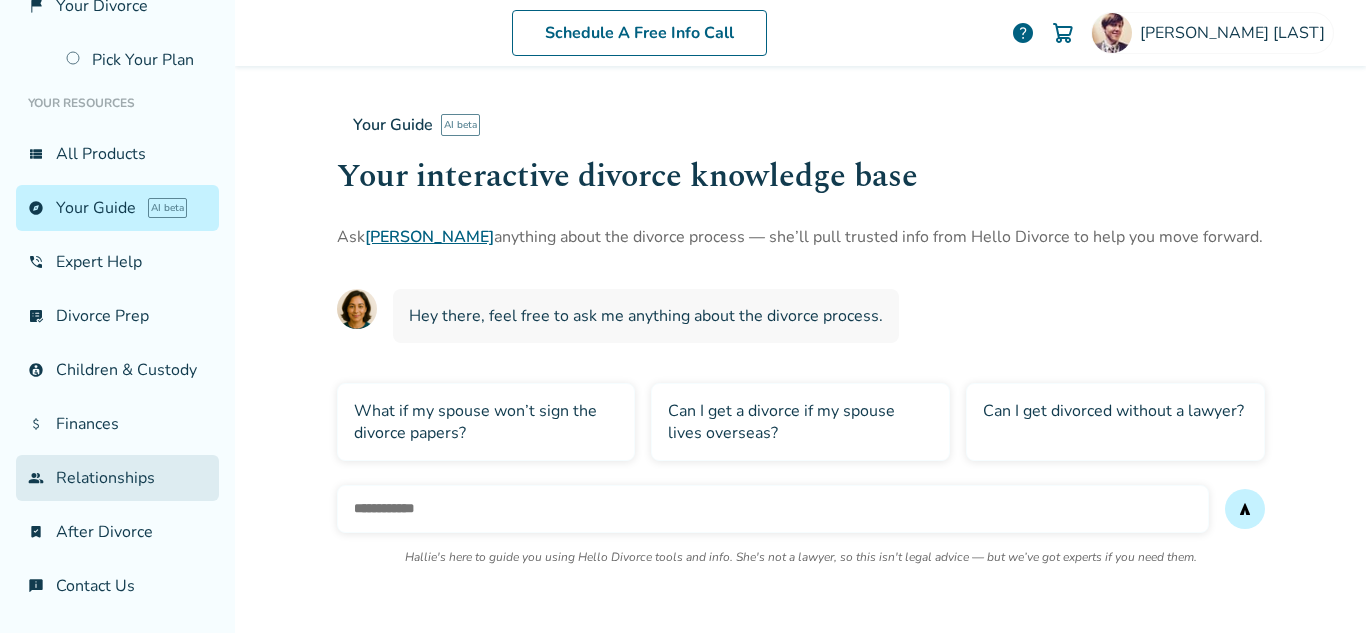 click on "group Relationships" at bounding box center [117, 478] 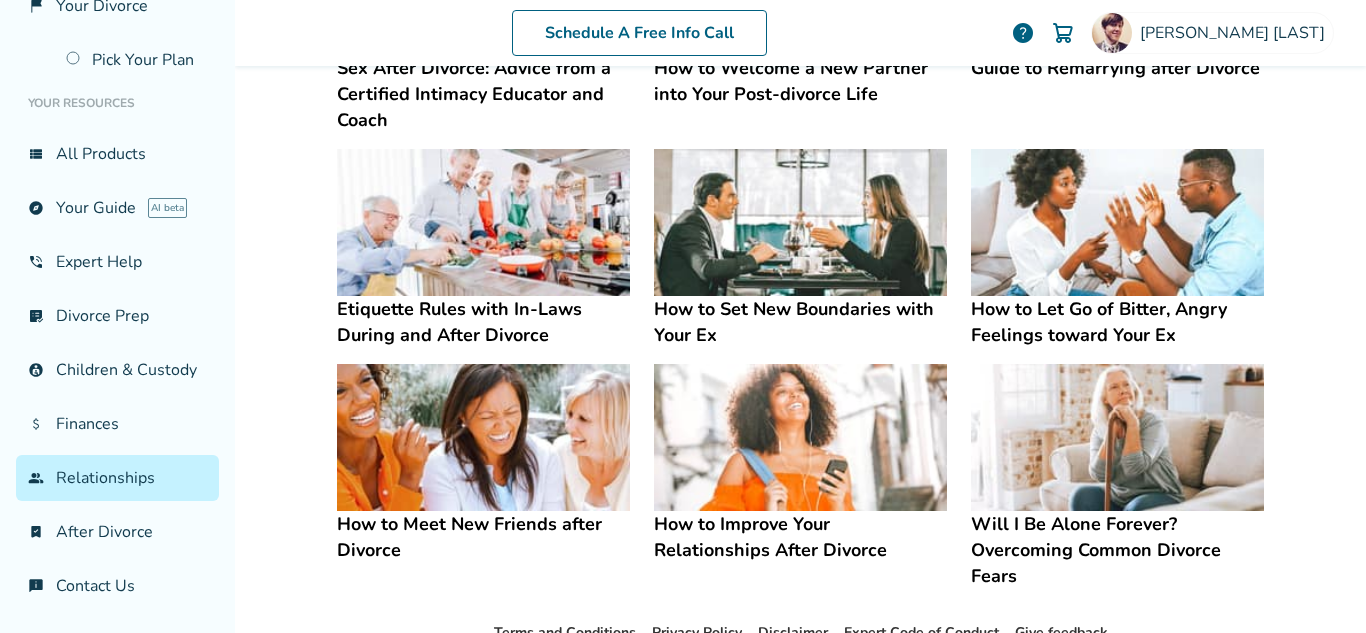 scroll, scrollTop: 538, scrollLeft: 0, axis: vertical 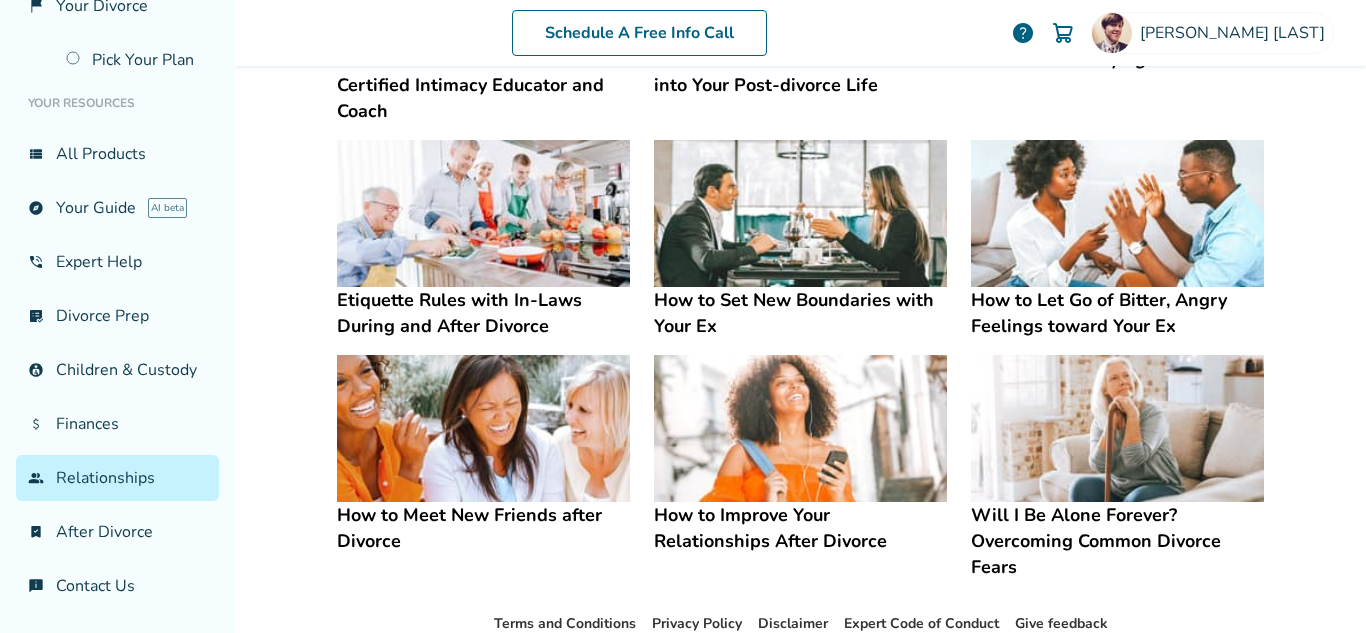 click at bounding box center (800, 213) 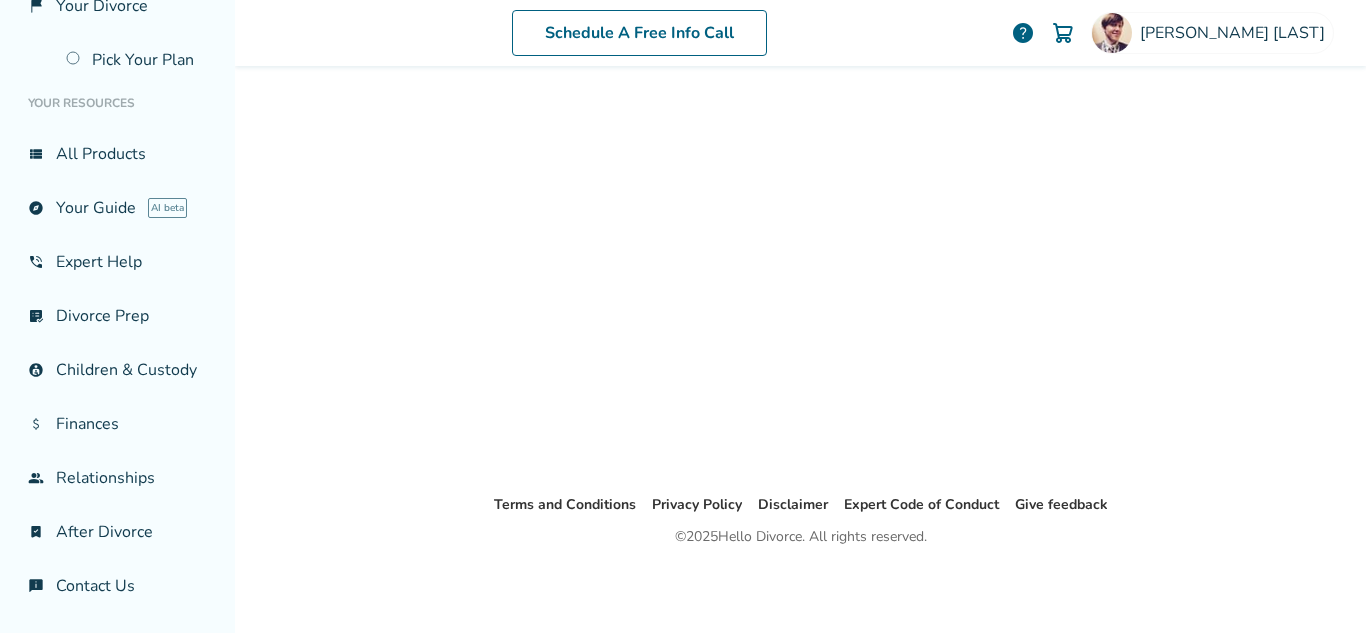 scroll, scrollTop: 98, scrollLeft: 0, axis: vertical 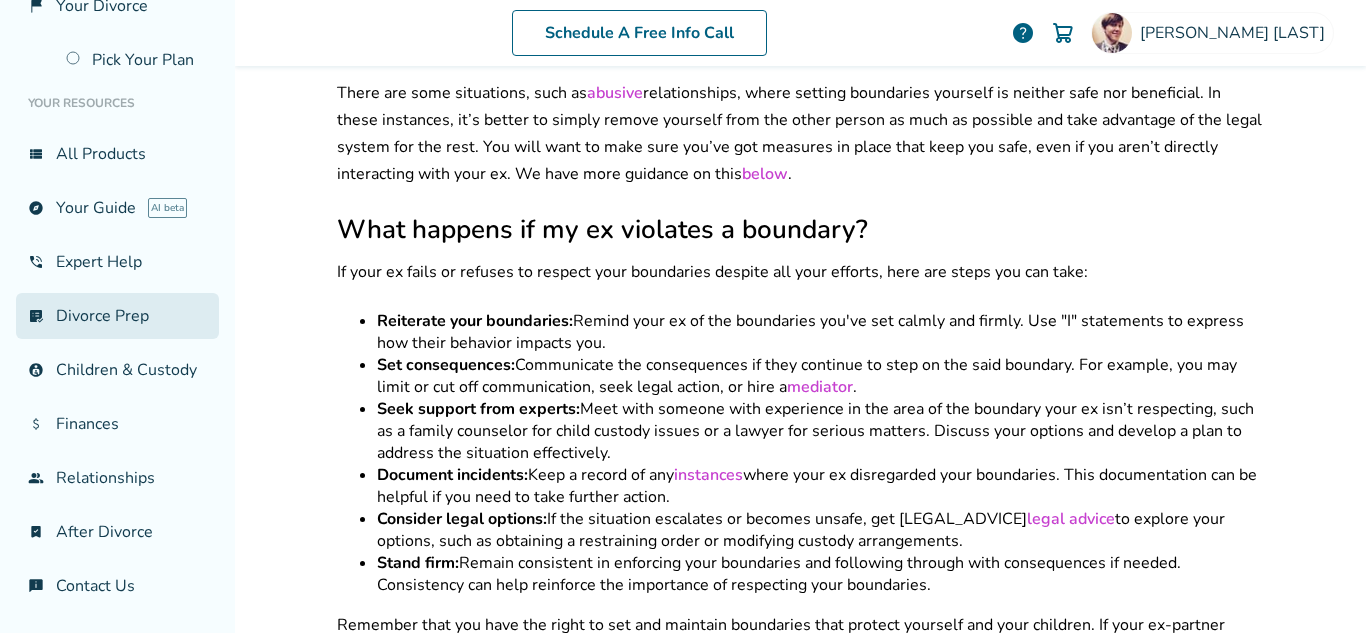 click on "list_alt_check Divorce Prep" at bounding box center [117, 316] 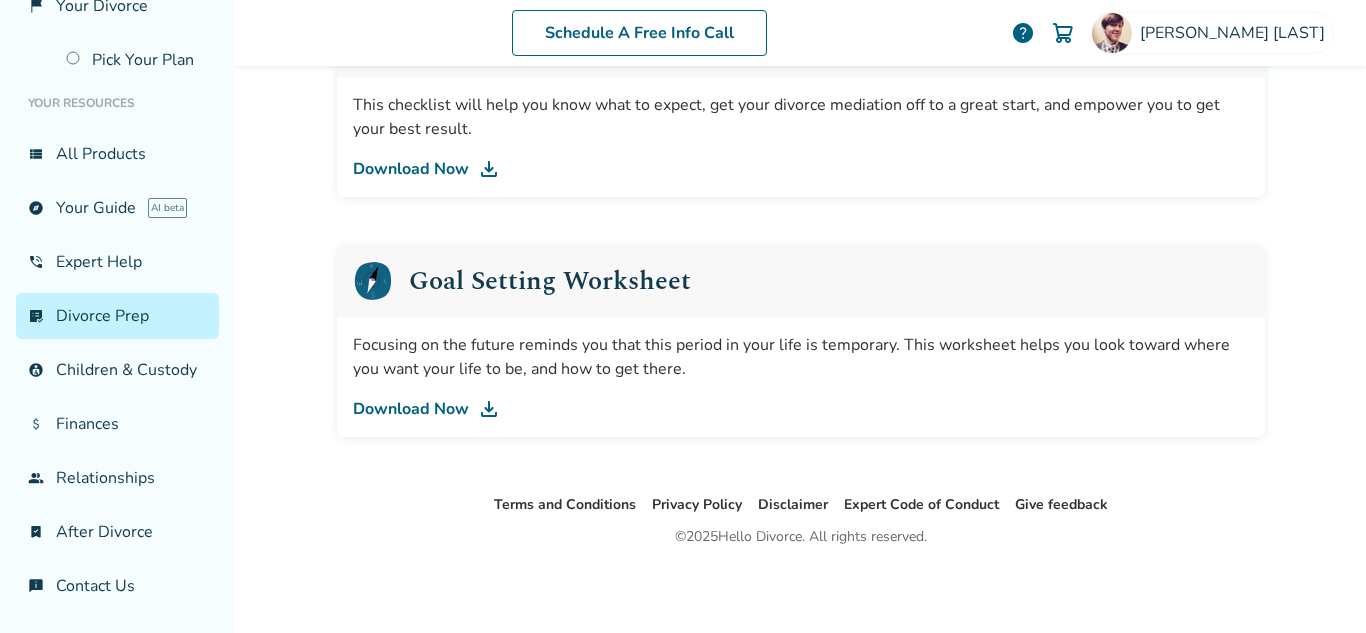 scroll, scrollTop: 98, scrollLeft: 0, axis: vertical 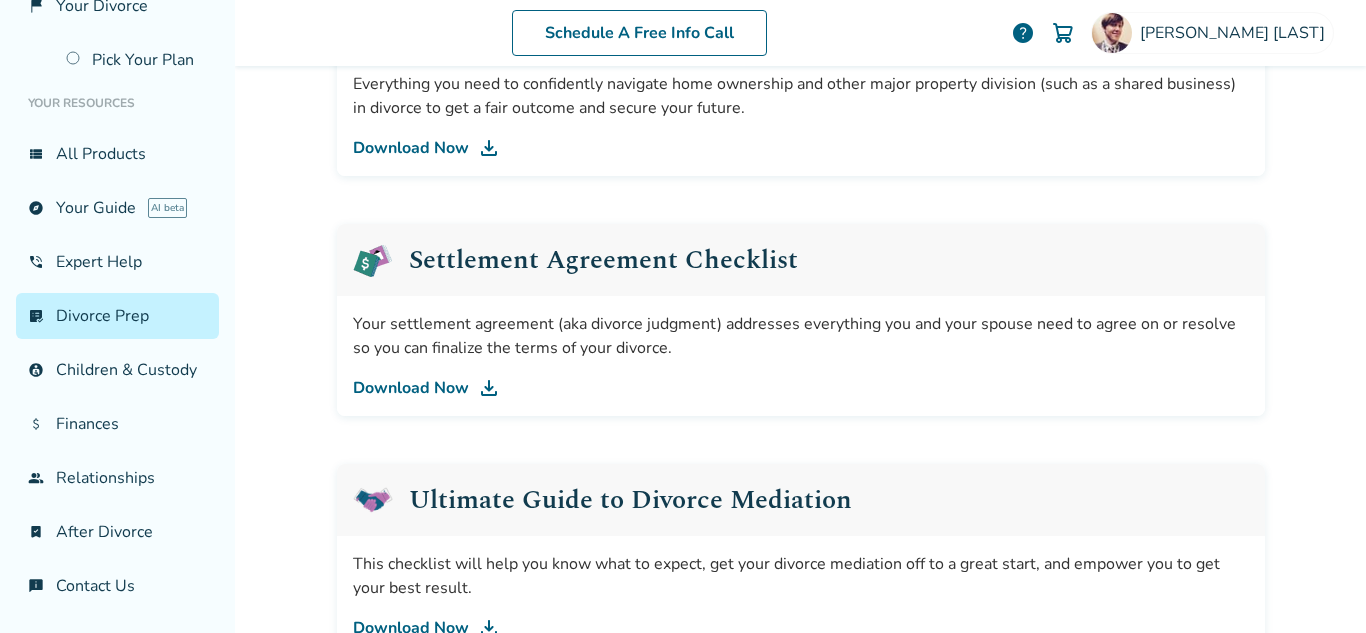 click on "Download Now" at bounding box center (801, 388) 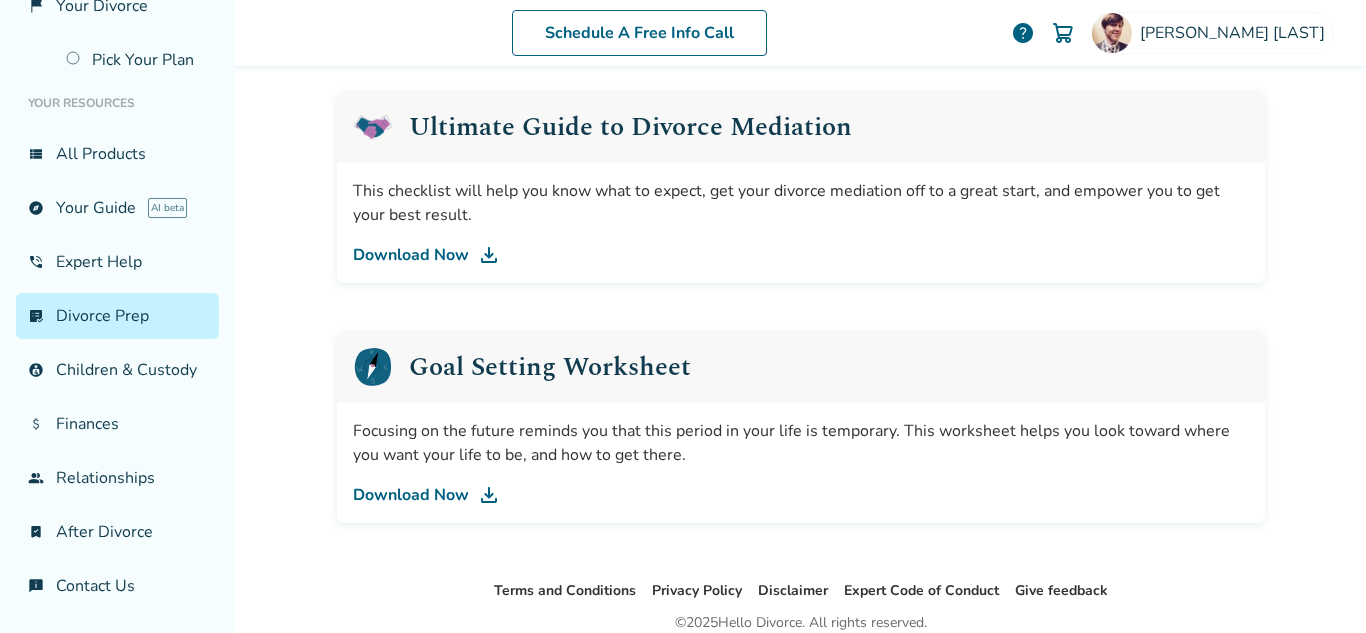 scroll, scrollTop: 1031, scrollLeft: 0, axis: vertical 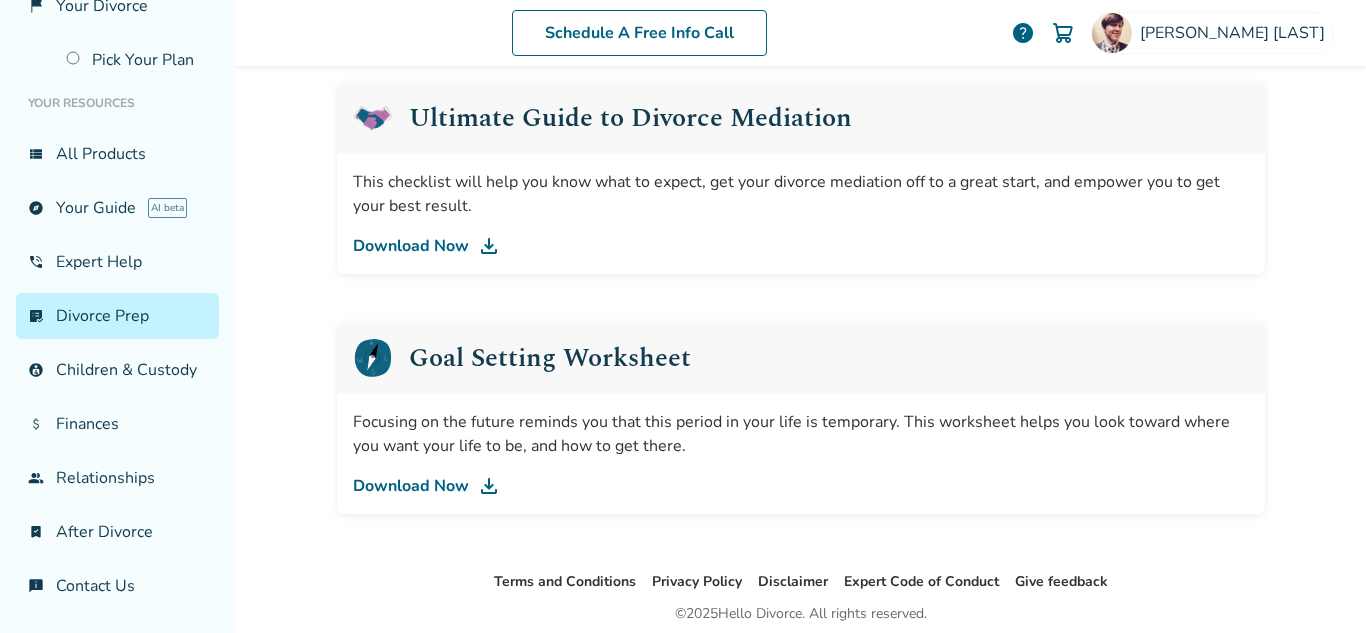 click on "Download Now" at bounding box center (801, 246) 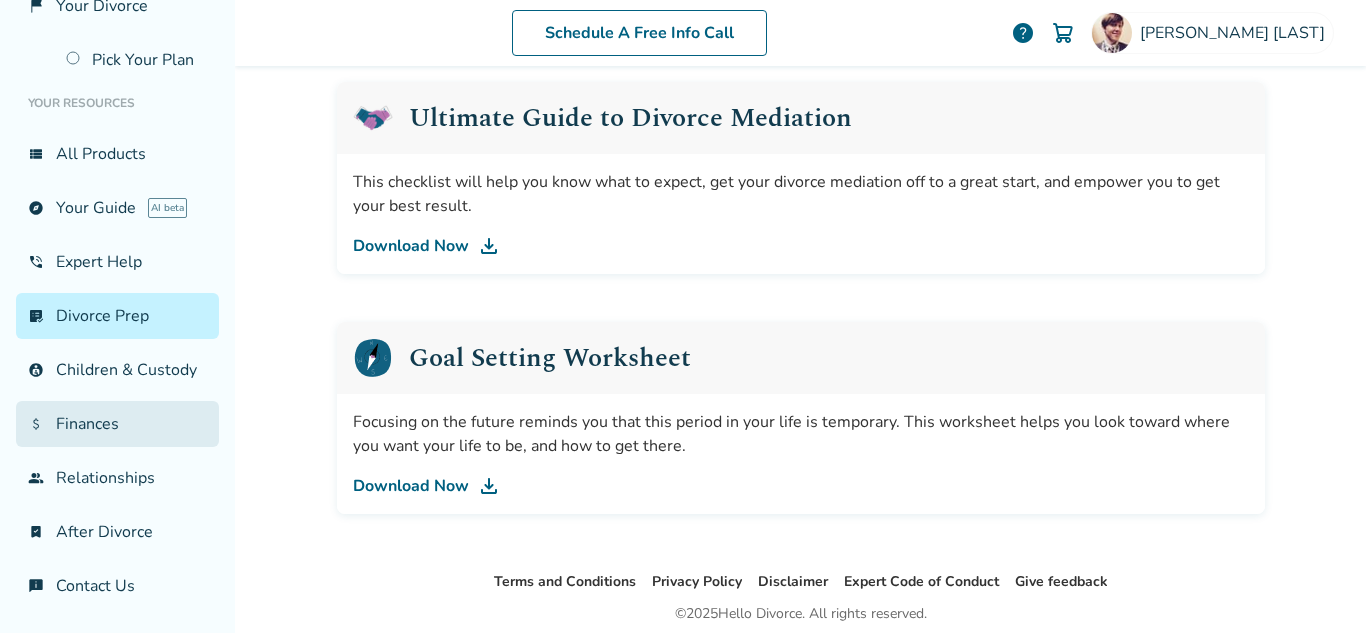 click on "attach_money Finances" at bounding box center (117, 424) 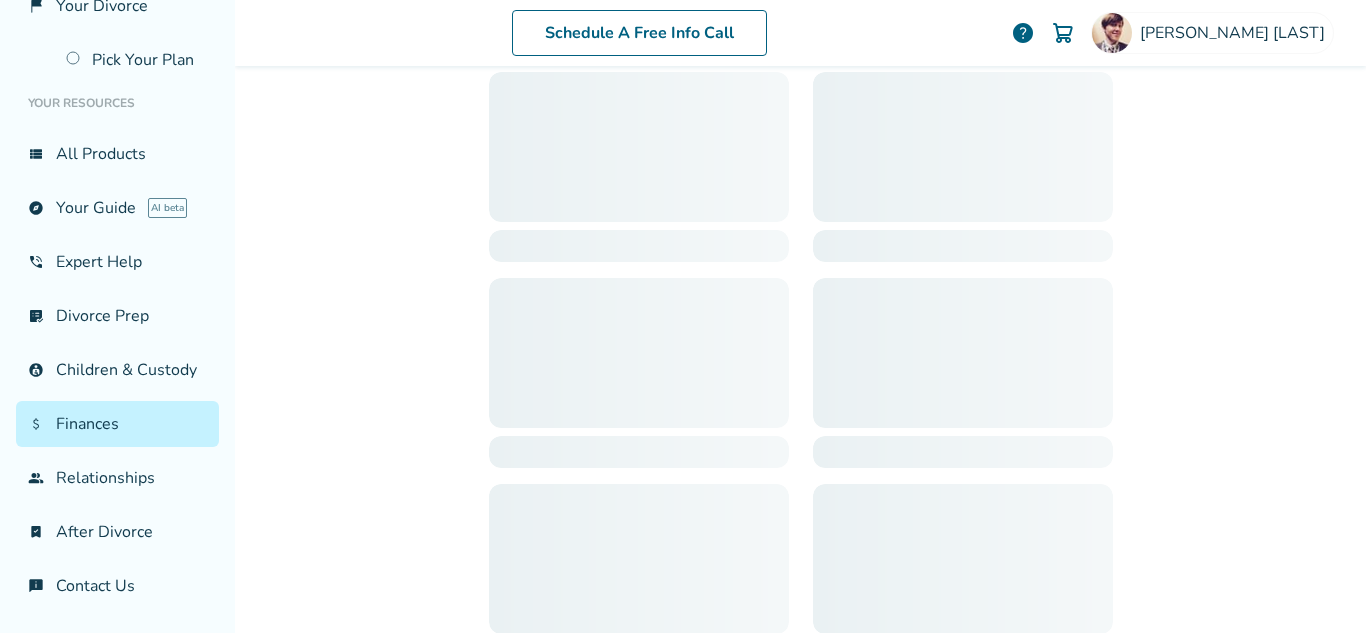 scroll, scrollTop: 98, scrollLeft: 0, axis: vertical 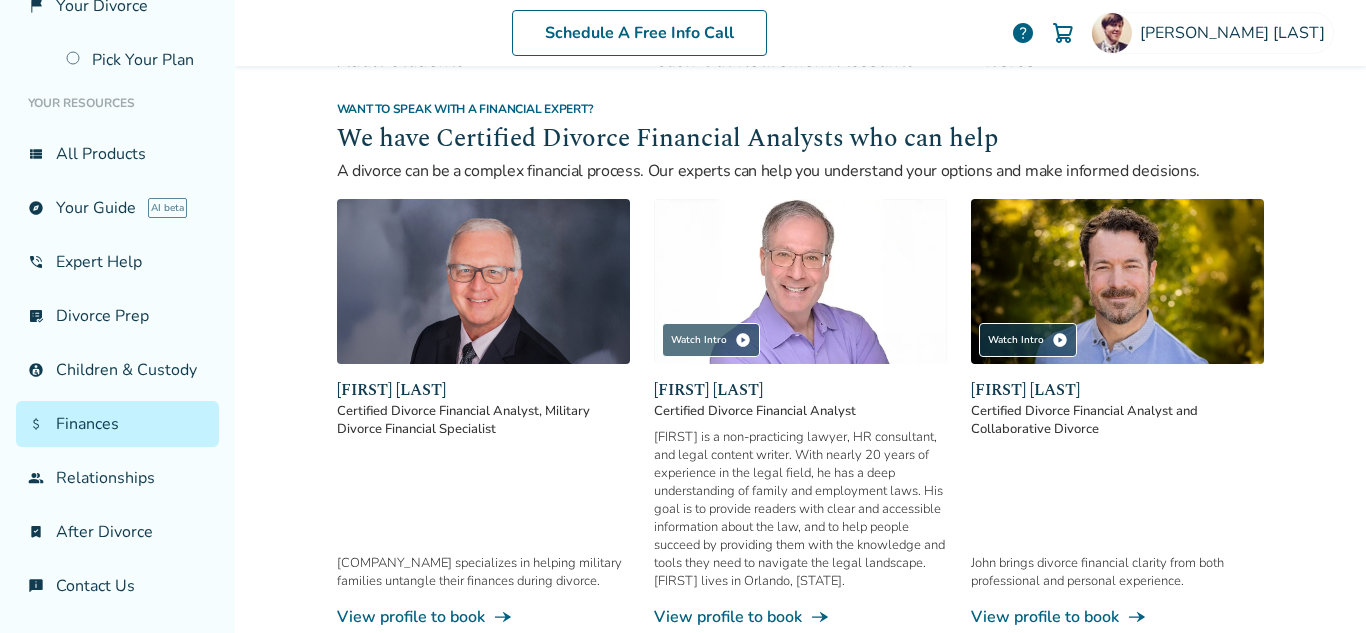 click on "View profile to book line_end_arrow_notch" at bounding box center [1117, 617] 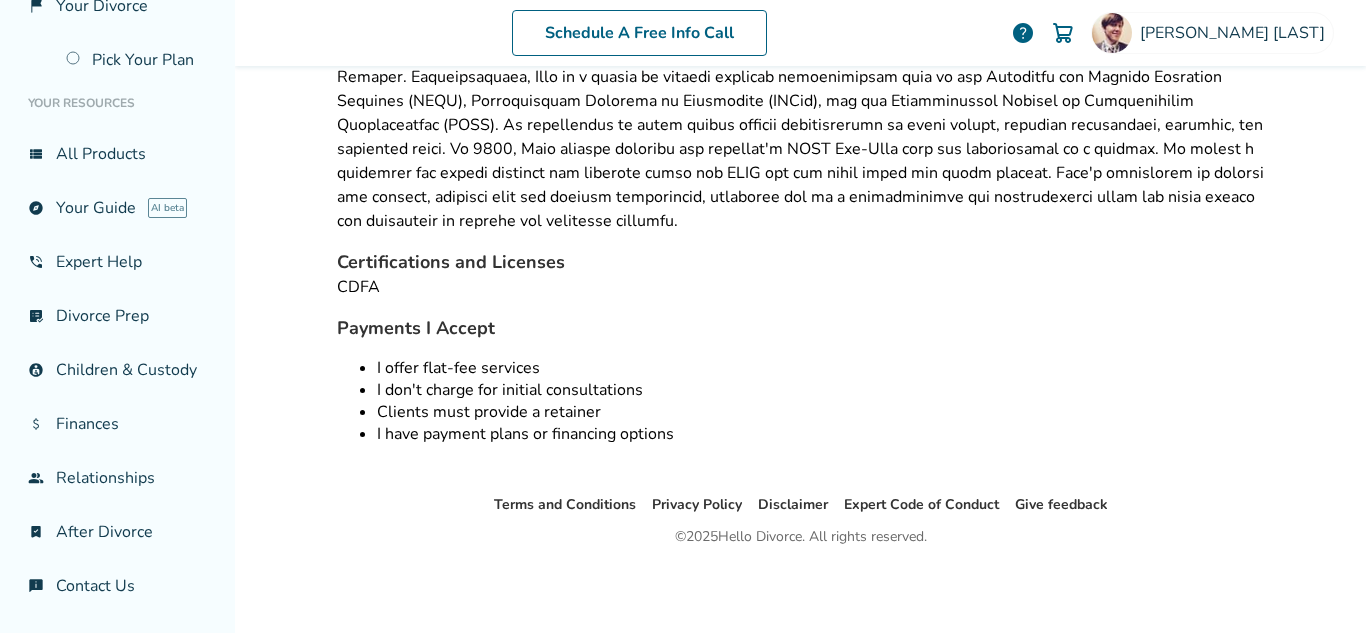 scroll, scrollTop: 98, scrollLeft: 0, axis: vertical 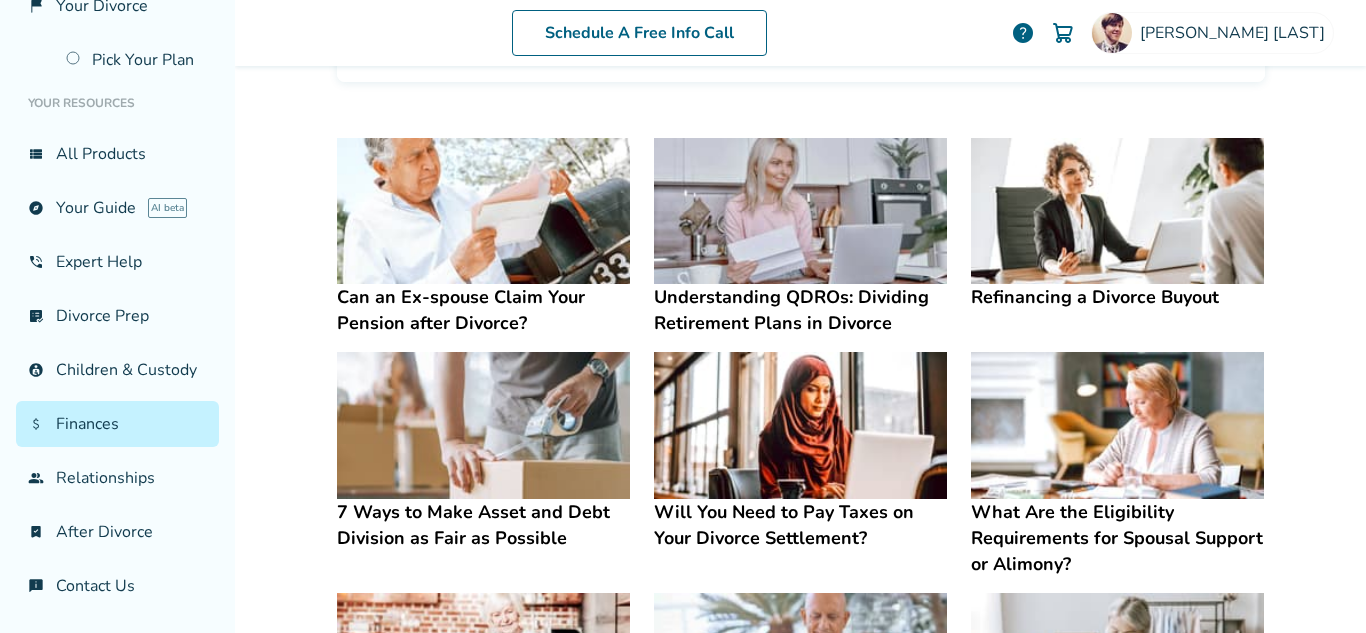 click at bounding box center (483, 211) 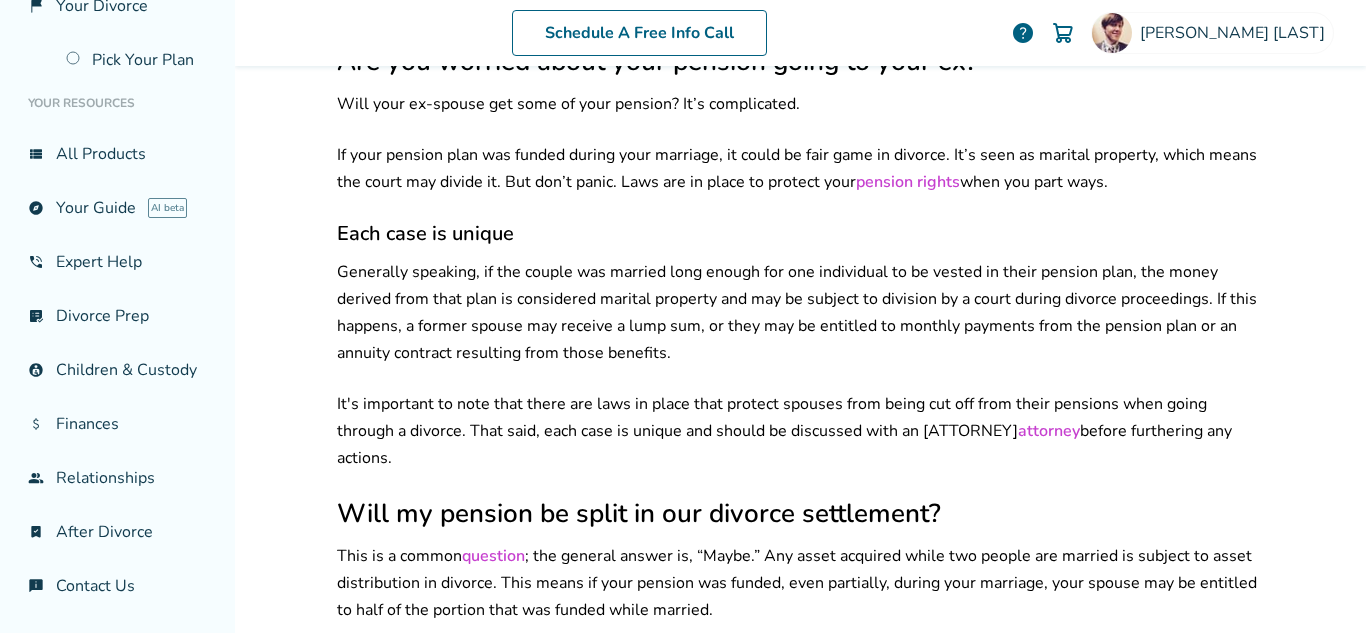 scroll, scrollTop: 628, scrollLeft: 0, axis: vertical 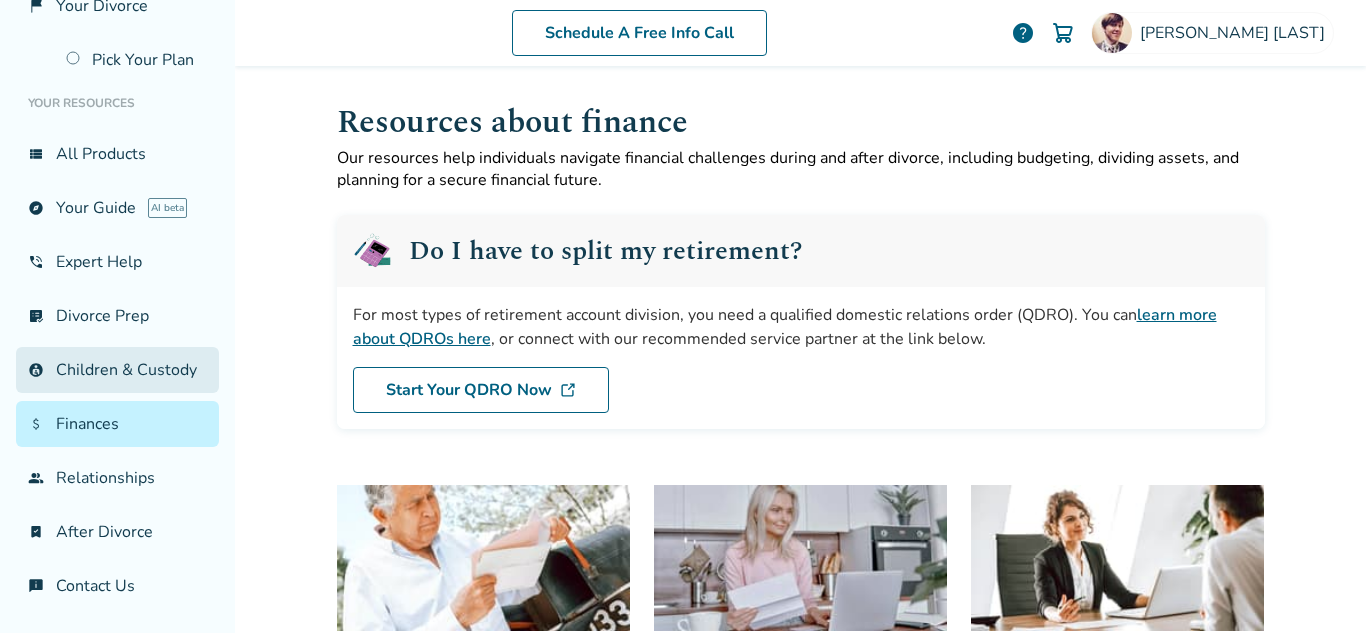 click on "account_child Children & Custody" at bounding box center (117, 370) 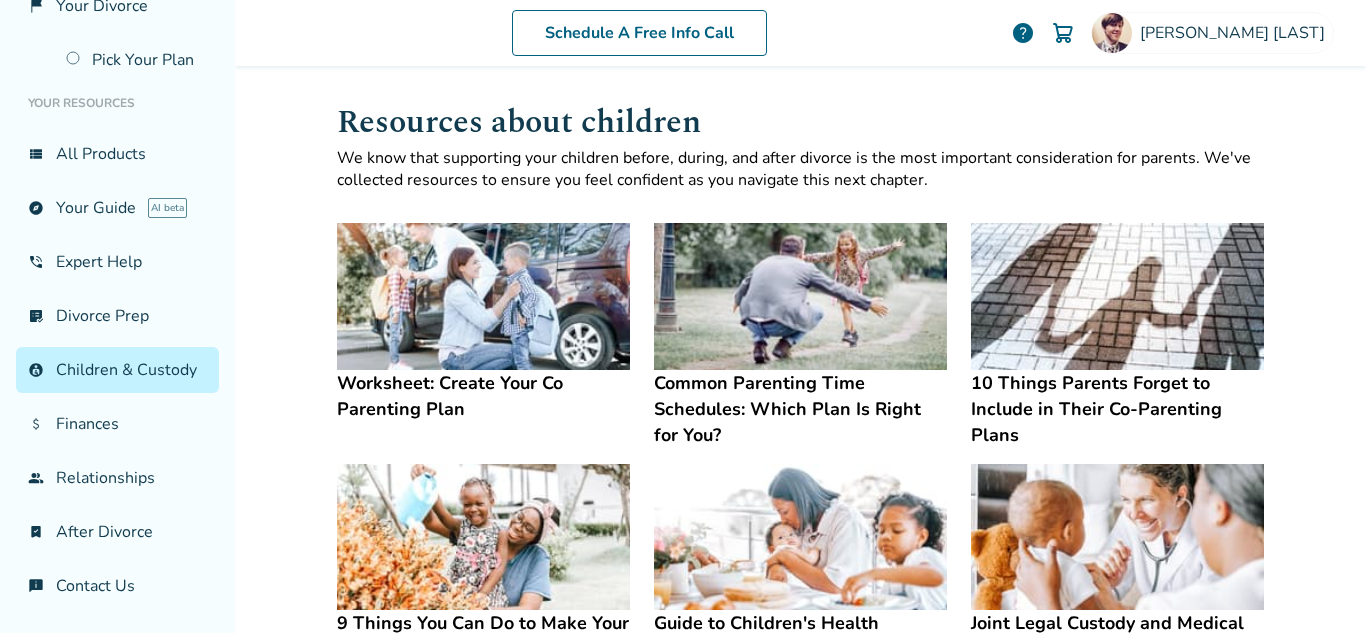 click at bounding box center [800, 296] 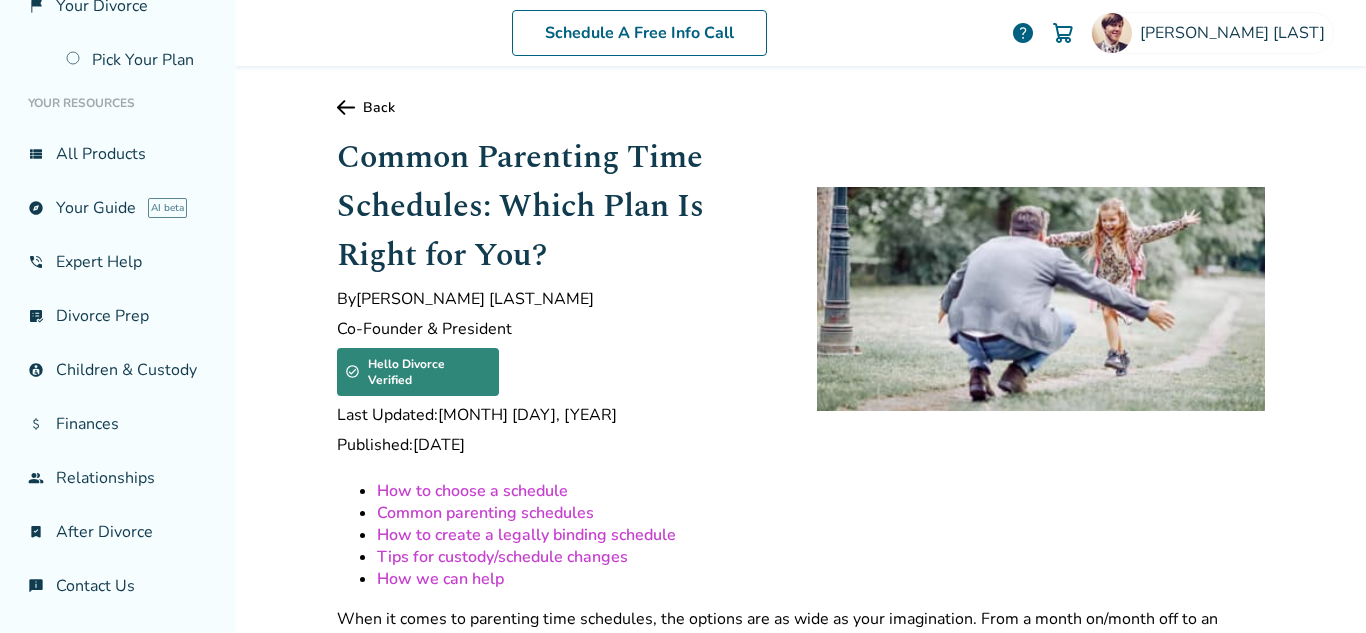 click on "Common parenting schedules" at bounding box center [485, 513] 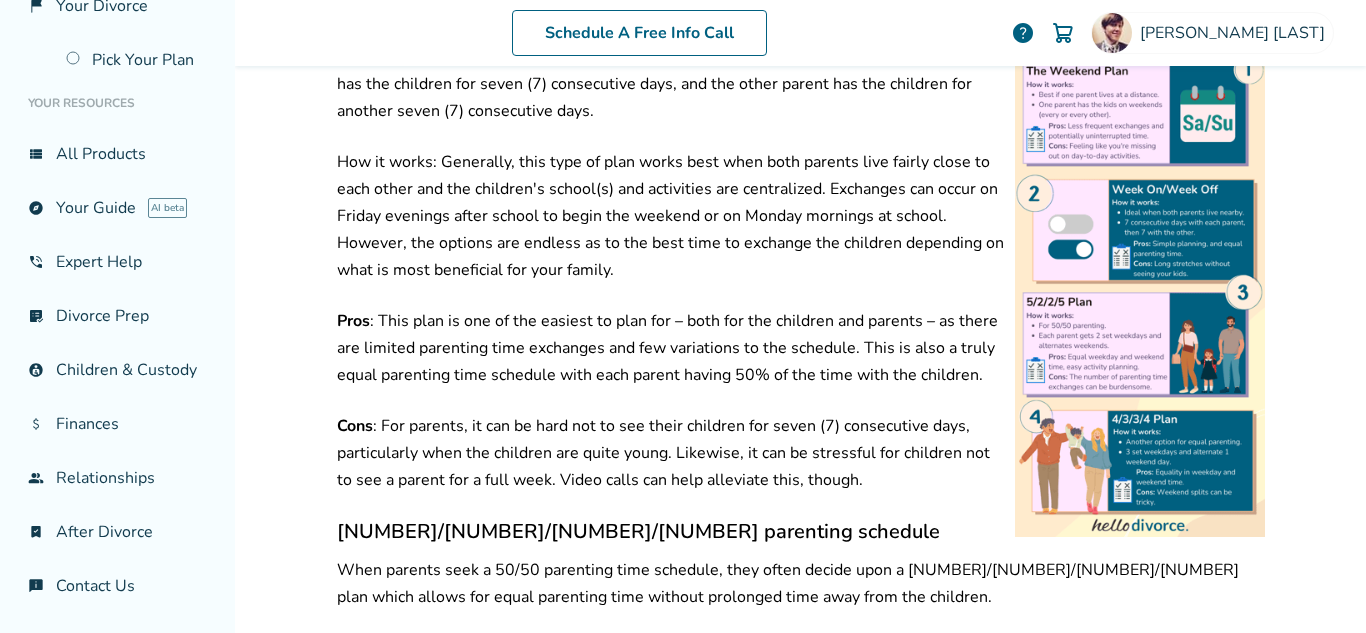 scroll, scrollTop: 2608, scrollLeft: 0, axis: vertical 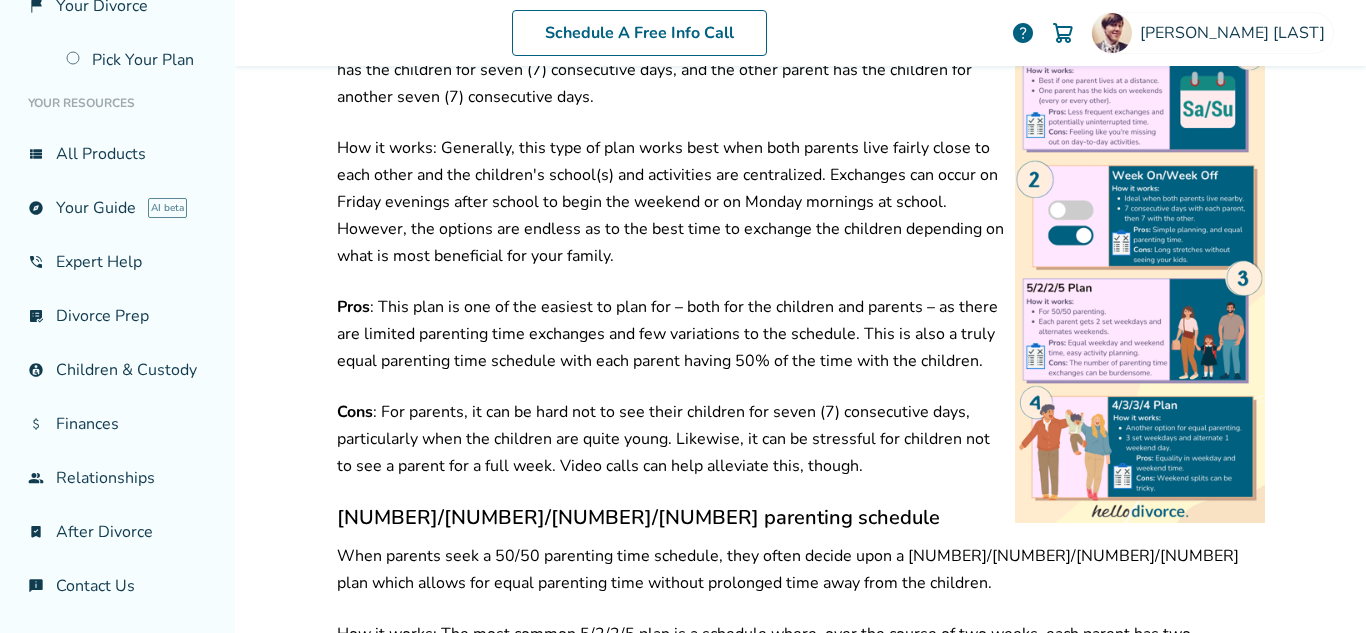 click at bounding box center (1140, 210) 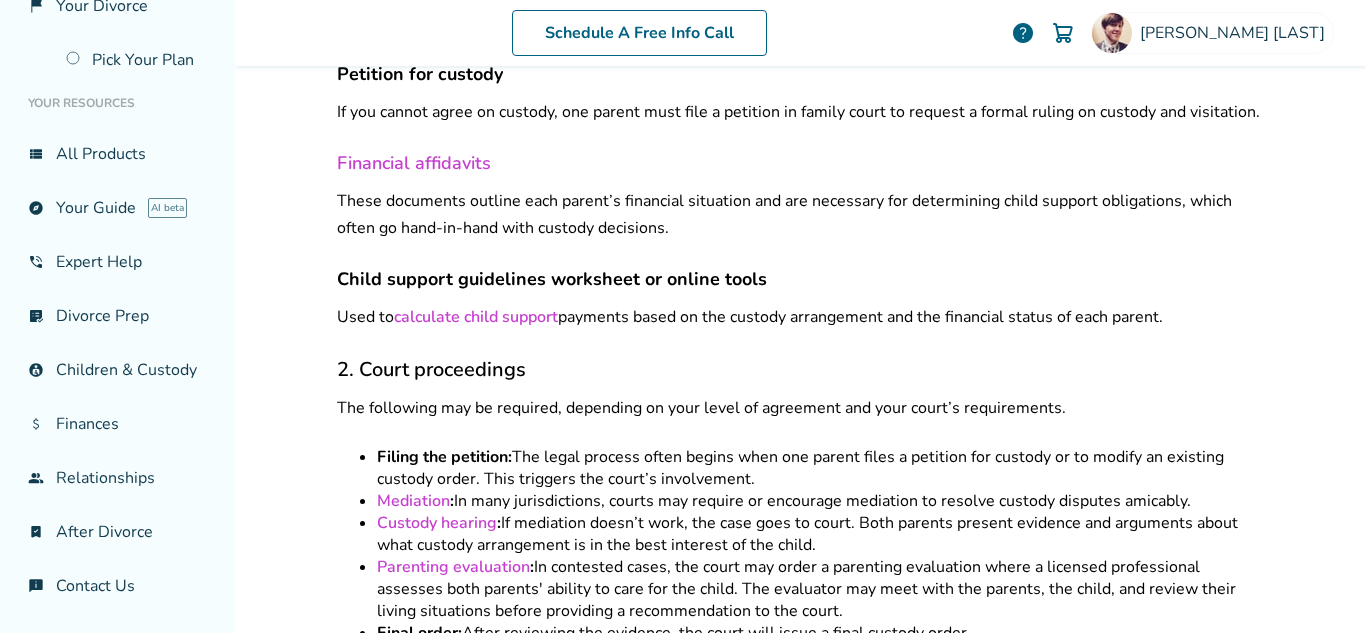 scroll, scrollTop: 5352, scrollLeft: 0, axis: vertical 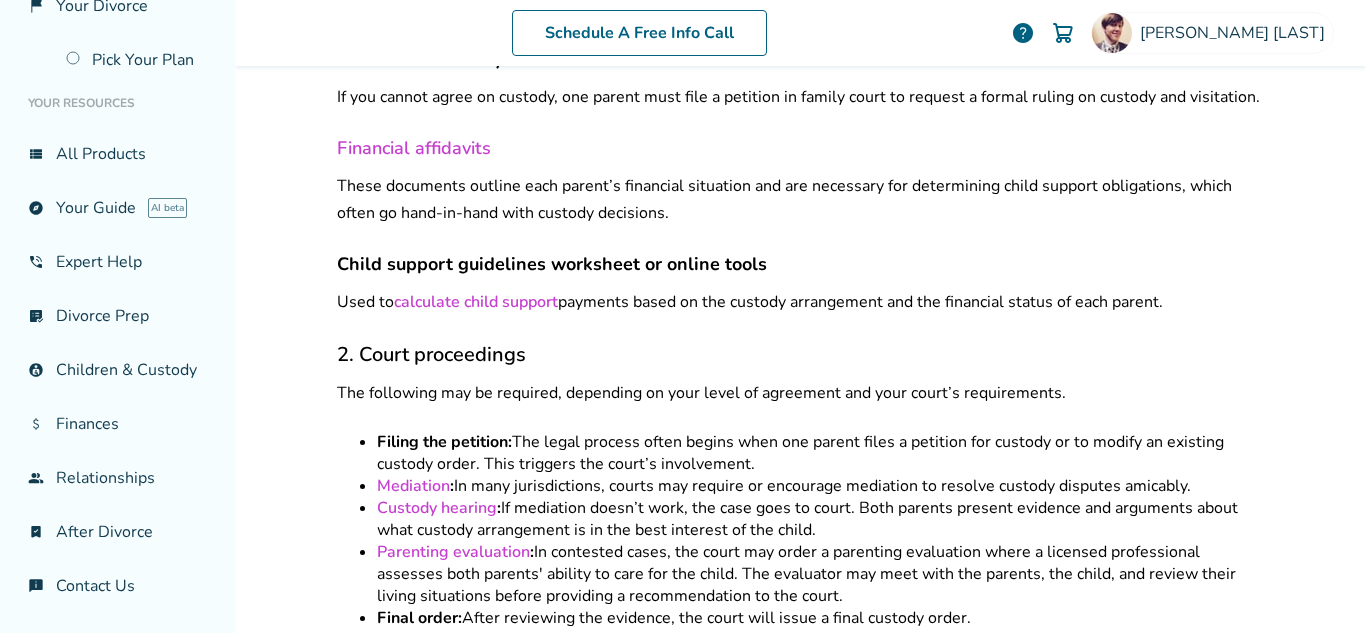 click on "calculate child support" at bounding box center (476, 302) 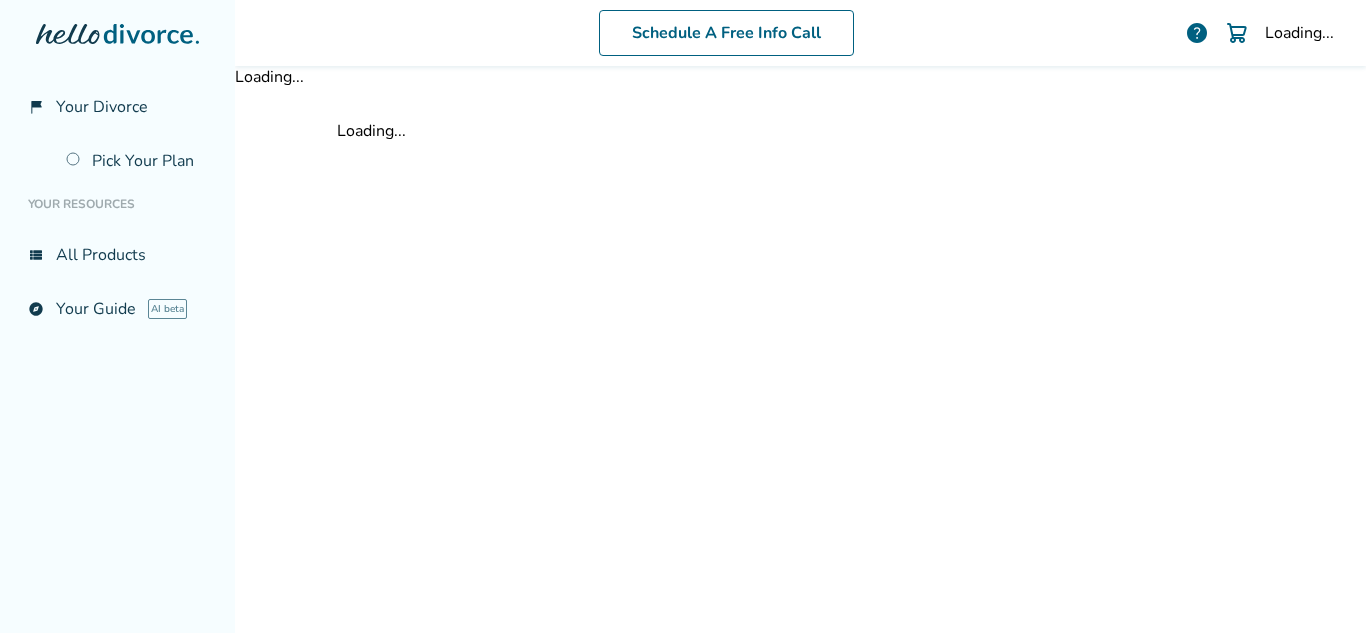scroll, scrollTop: 0, scrollLeft: 0, axis: both 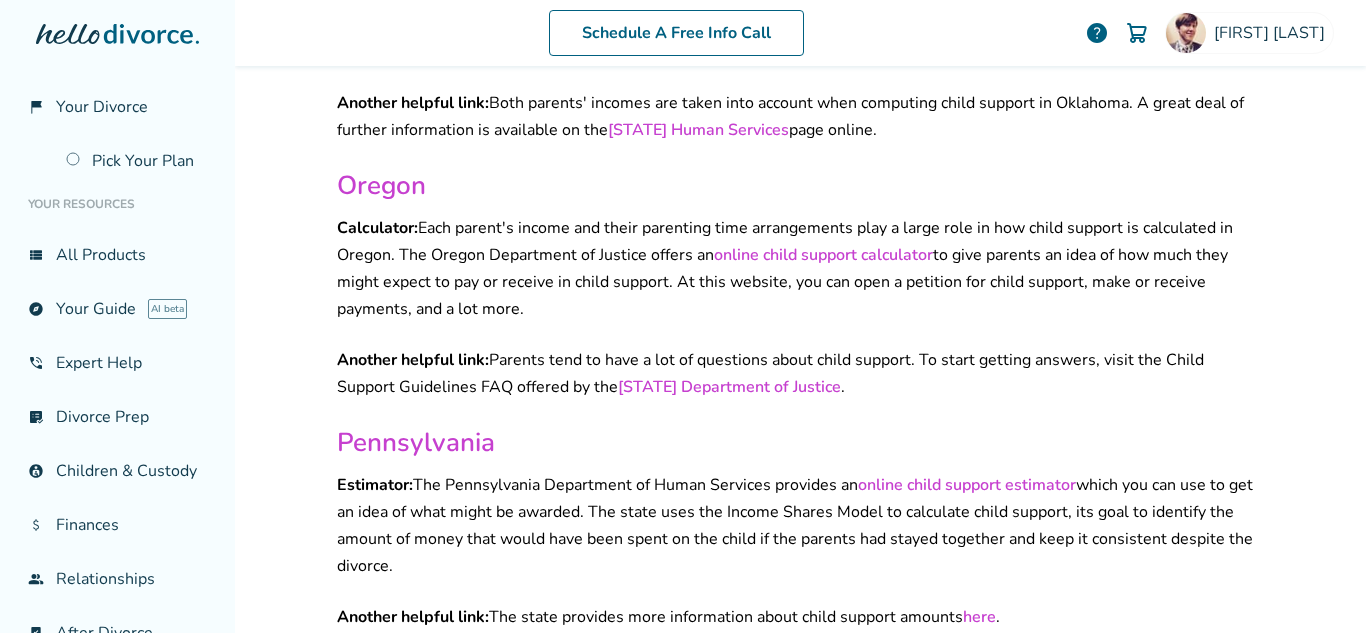click on "online child support calculator" at bounding box center [823, 255] 